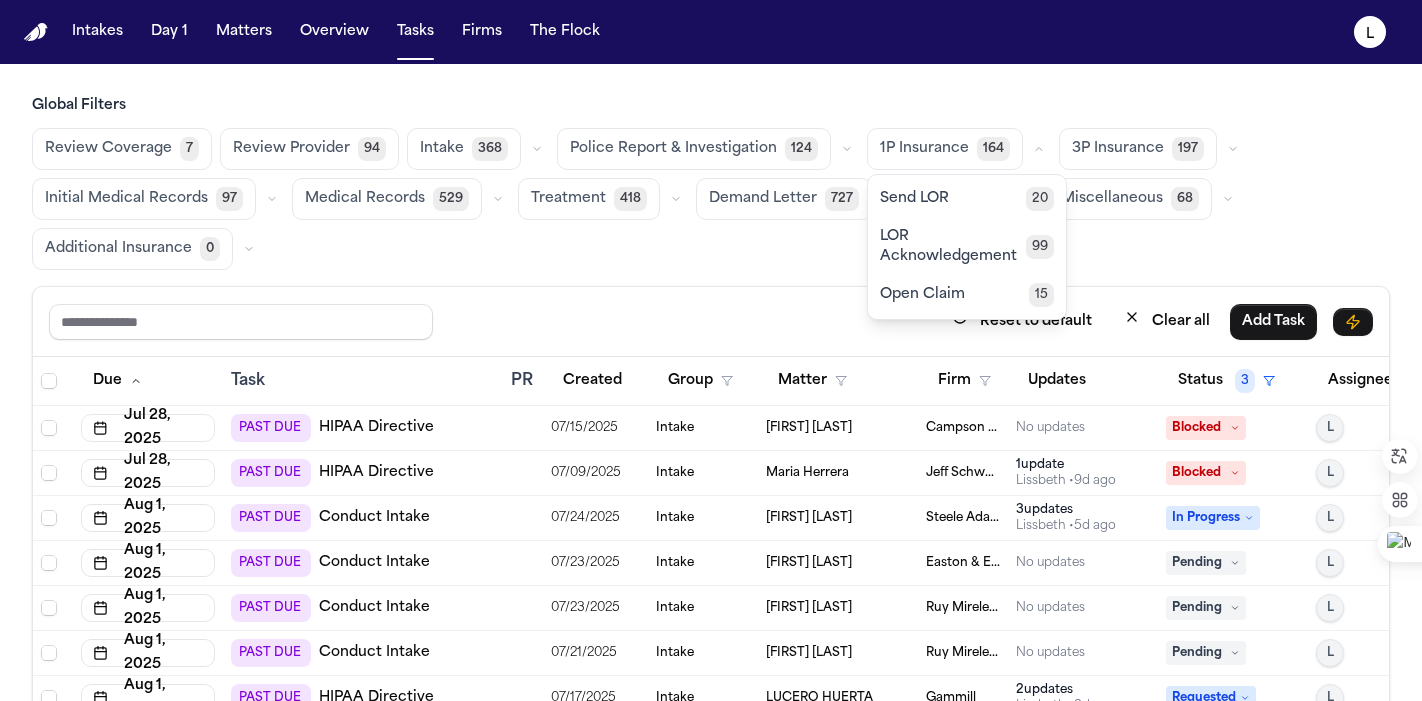scroll, scrollTop: 0, scrollLeft: 0, axis: both 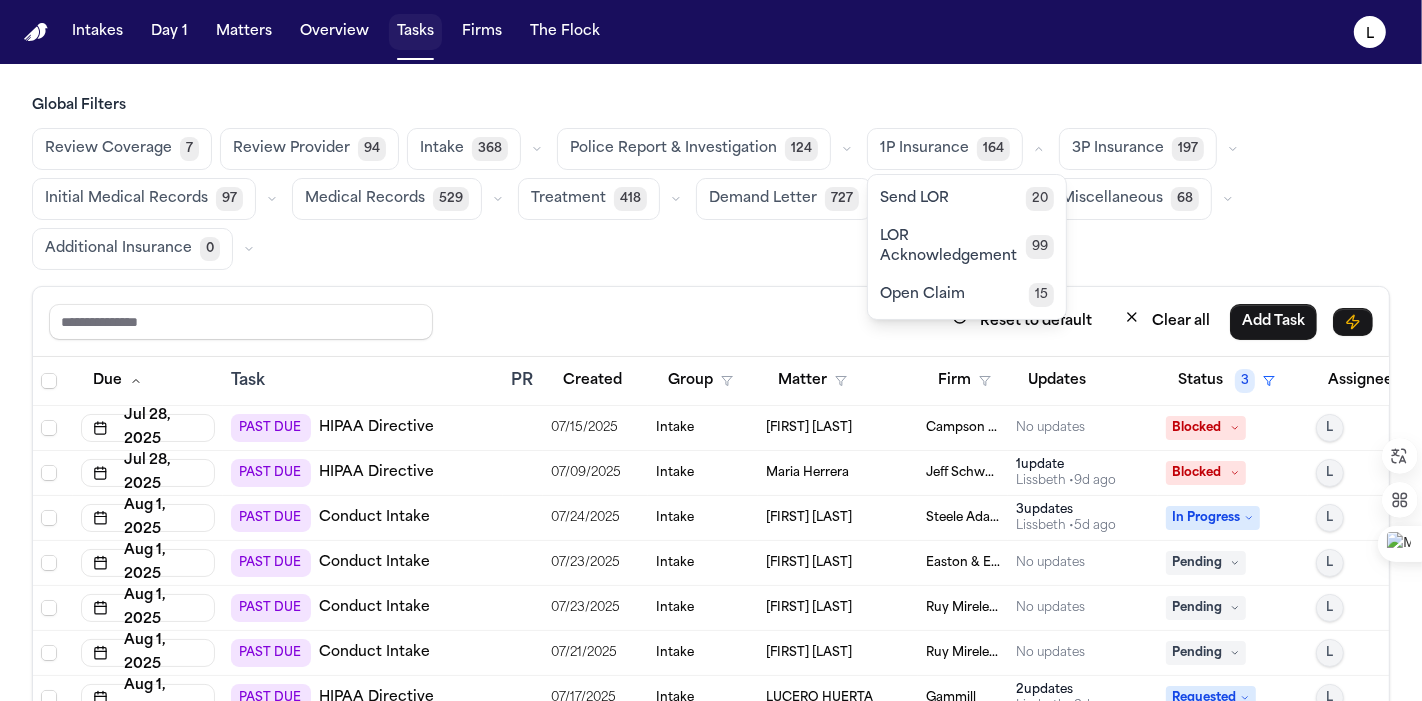 click on "Tasks" at bounding box center [415, 32] 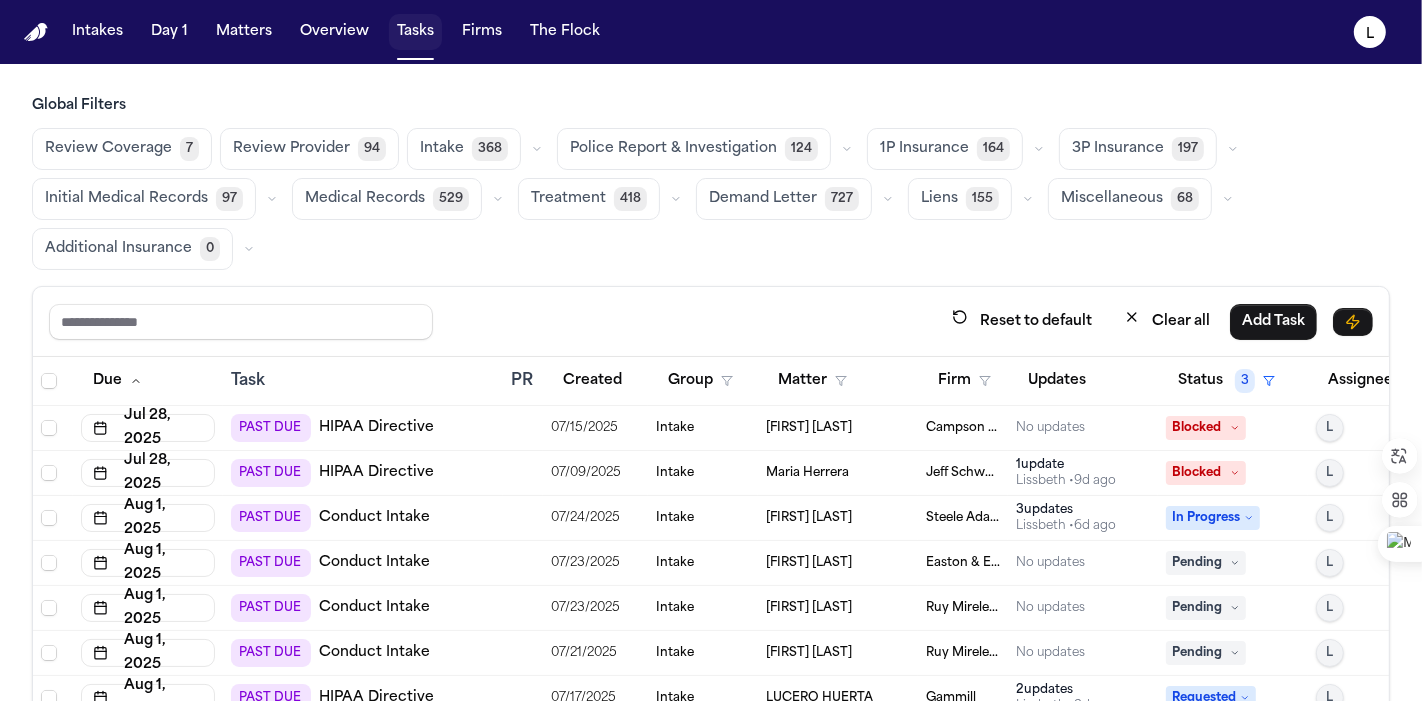 click on "Tasks" at bounding box center [415, 32] 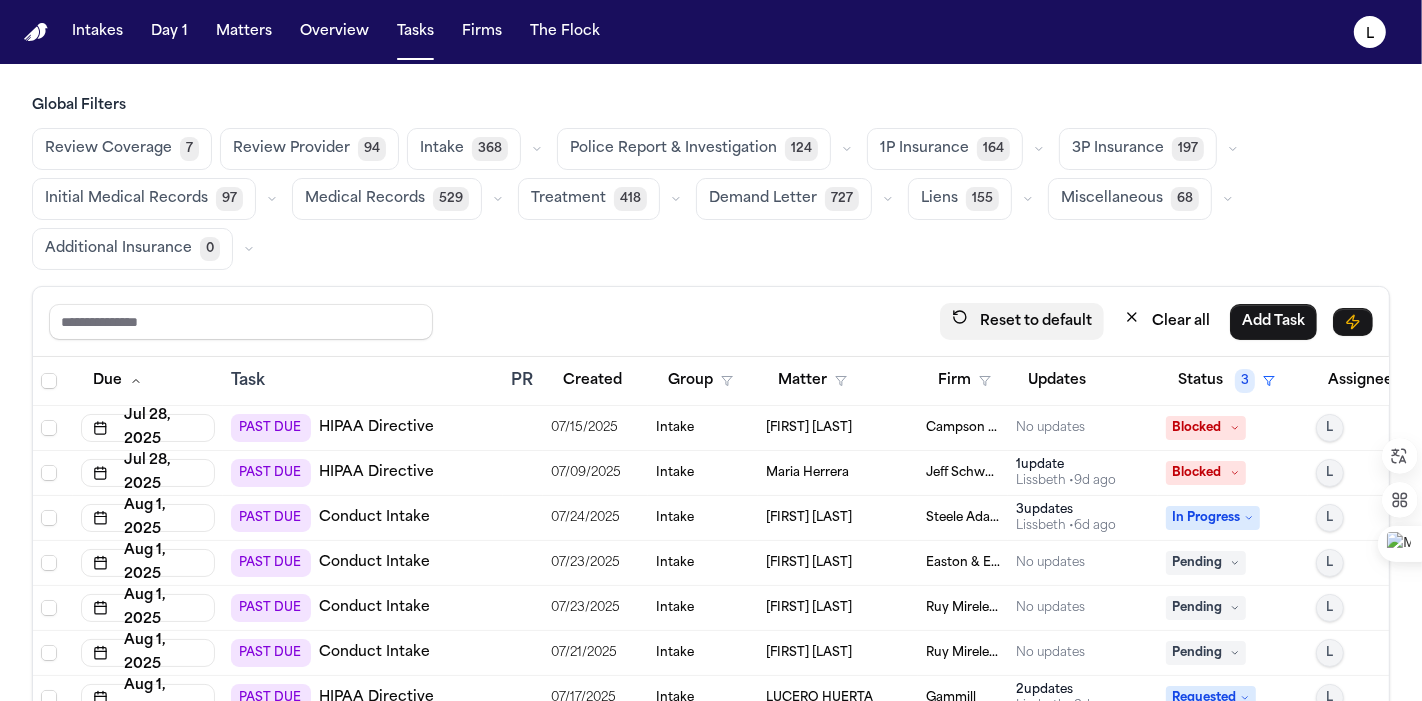 click on "Reset to default" at bounding box center [1022, 321] 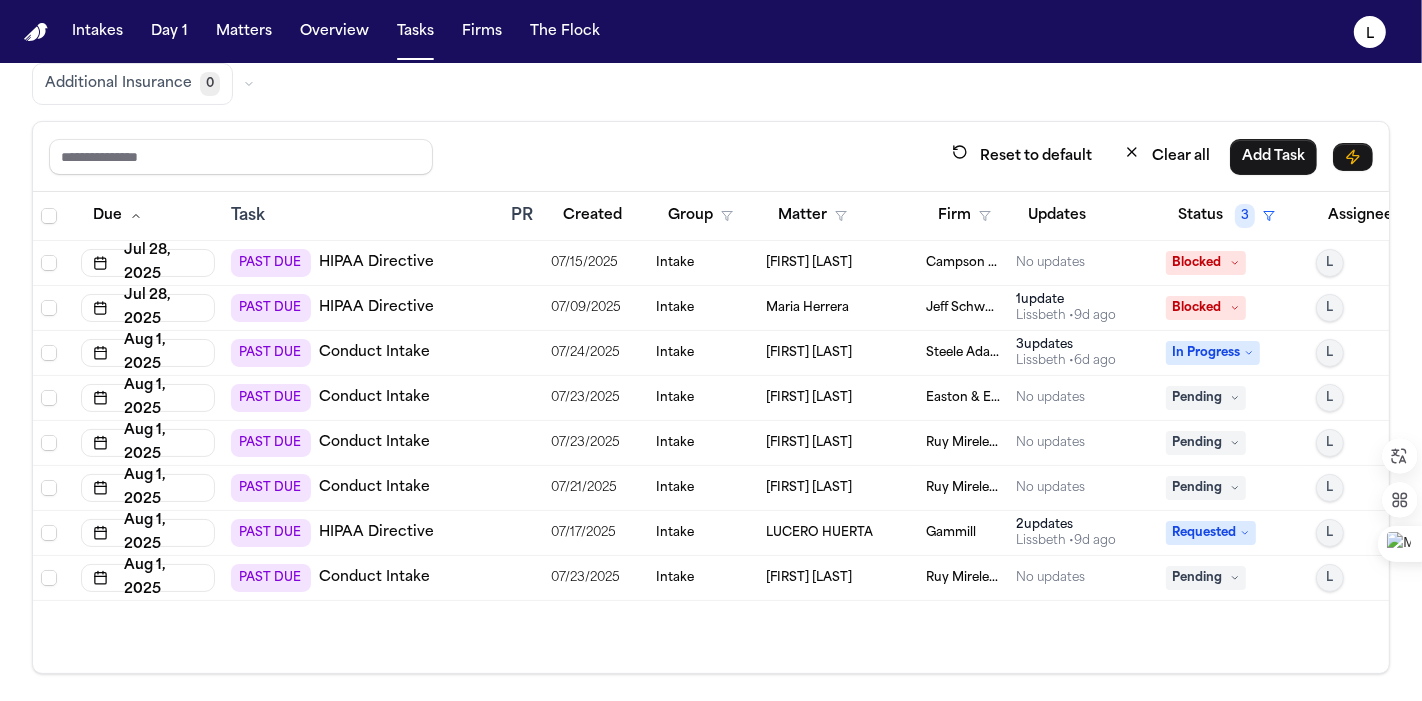 scroll, scrollTop: 166, scrollLeft: 0, axis: vertical 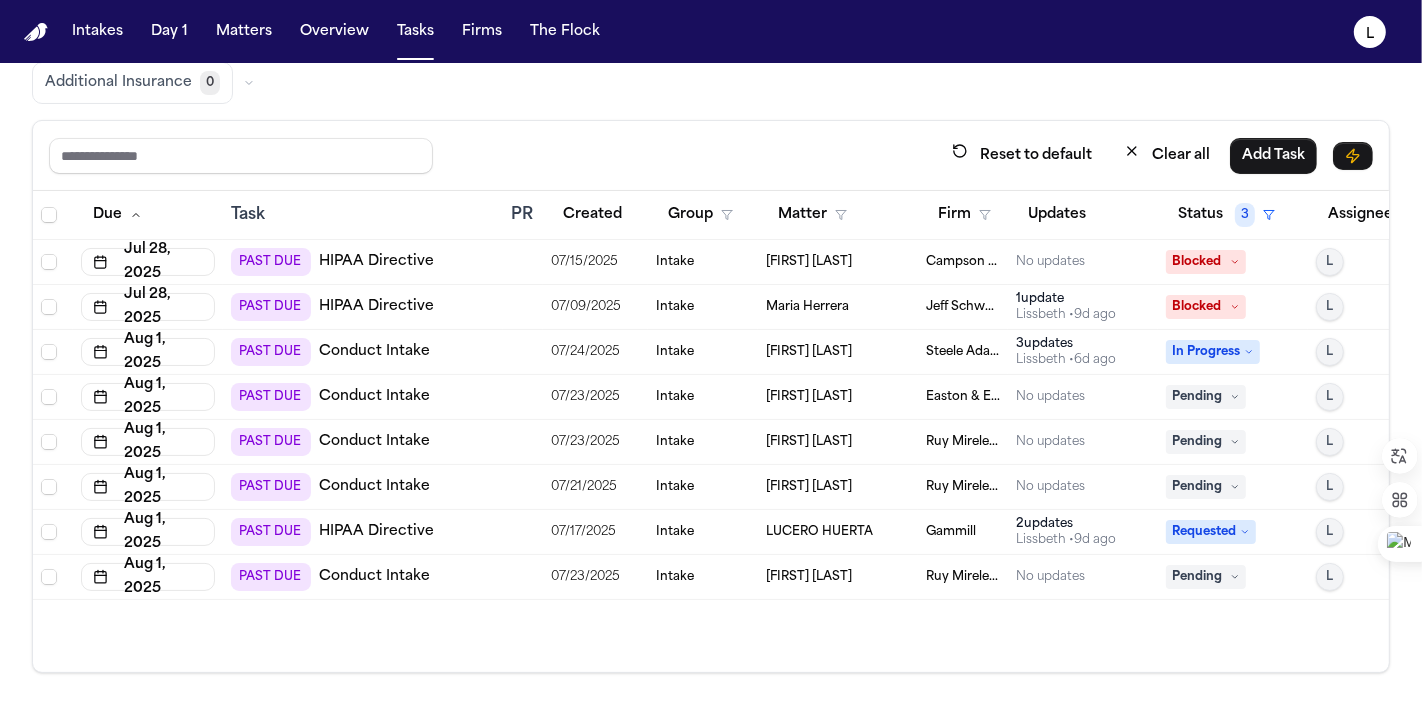 click on "[FIRST] [LAST]" at bounding box center (809, 262) 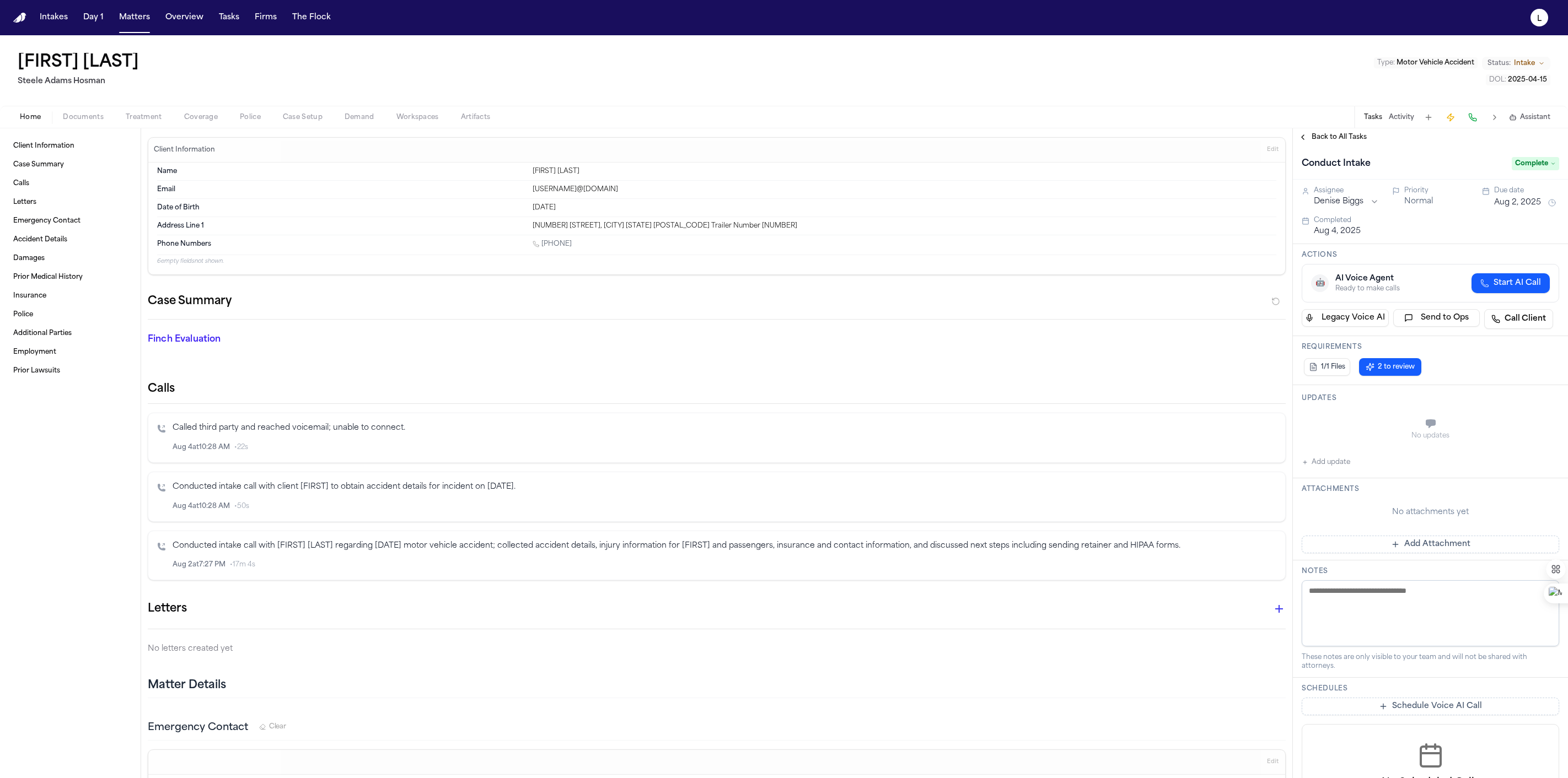 scroll, scrollTop: 0, scrollLeft: 0, axis: both 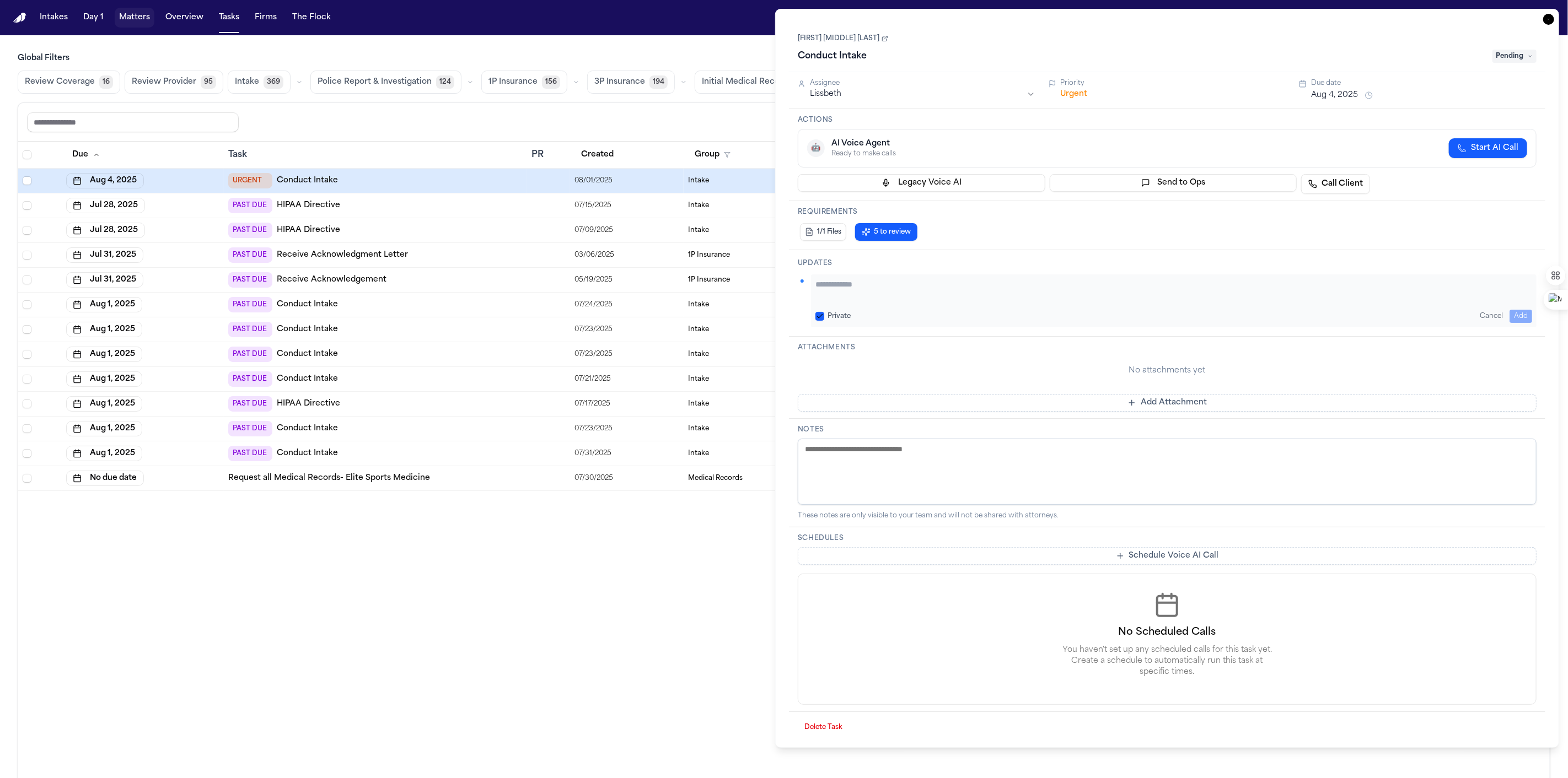 click on "Matters" at bounding box center (135, 18) 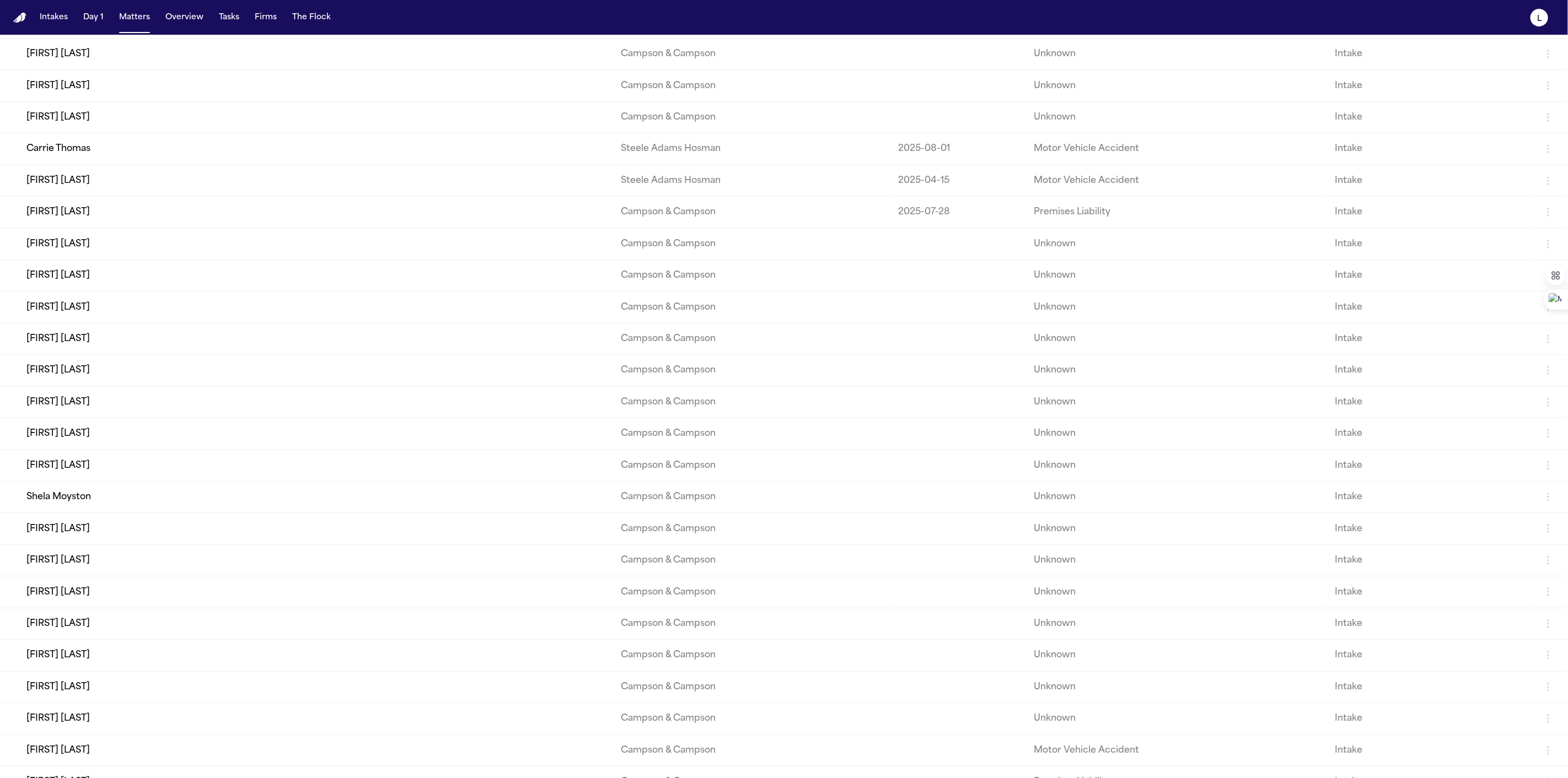 scroll, scrollTop: 183, scrollLeft: 0, axis: vertical 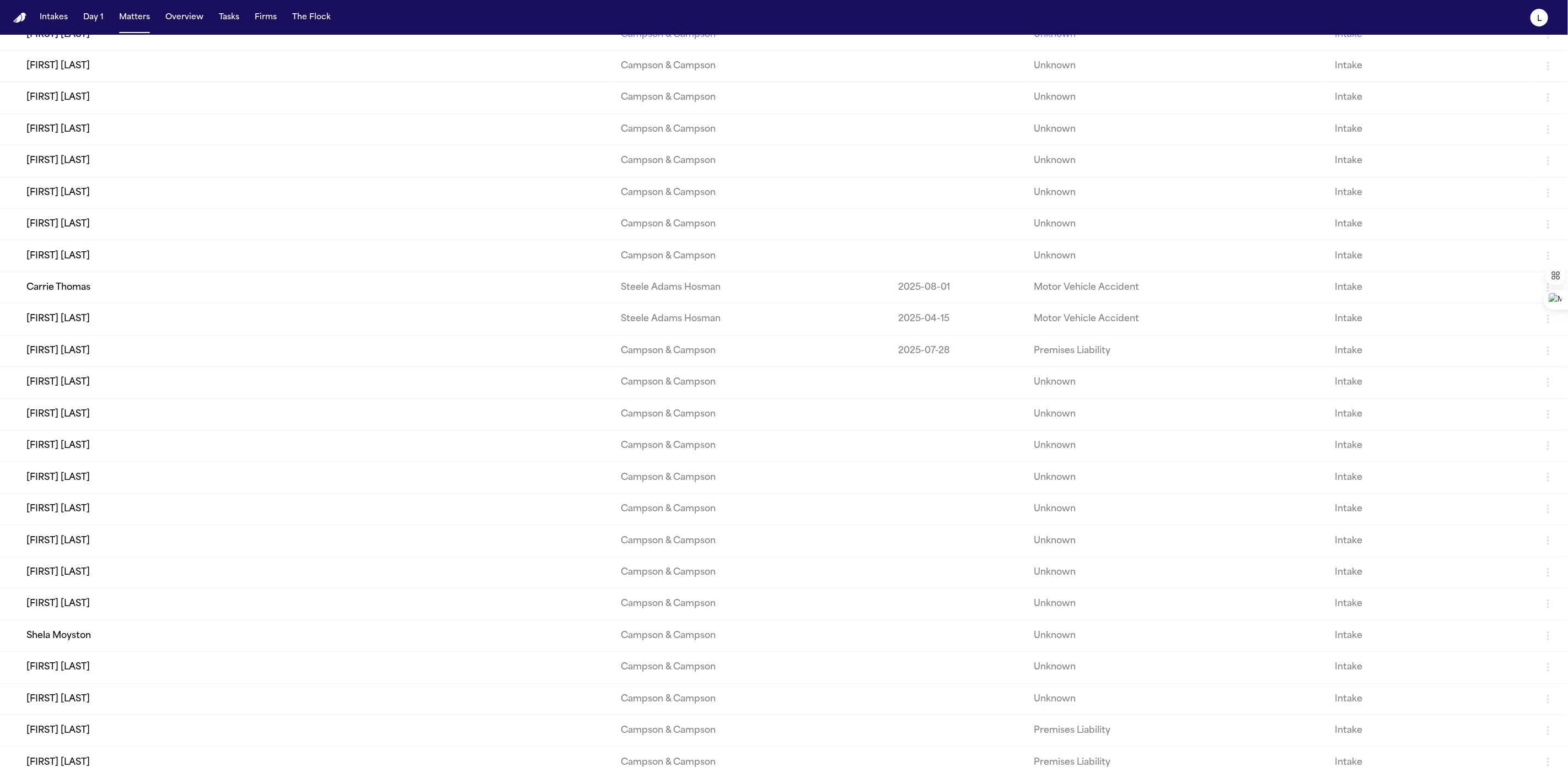 click on "Unknown" at bounding box center (1176, 541) 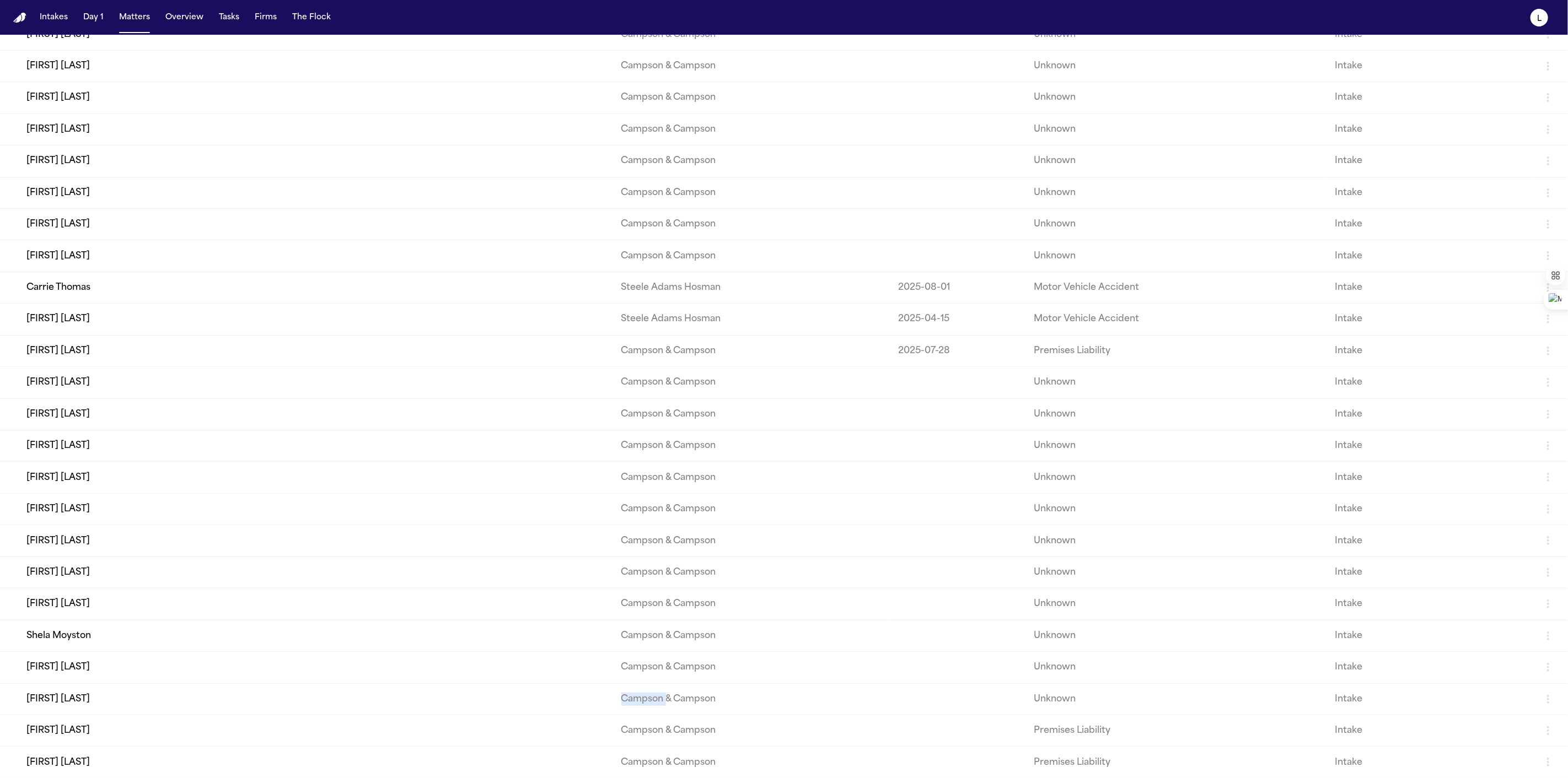 click on "Campson & Campson" at bounding box center (751, 699) 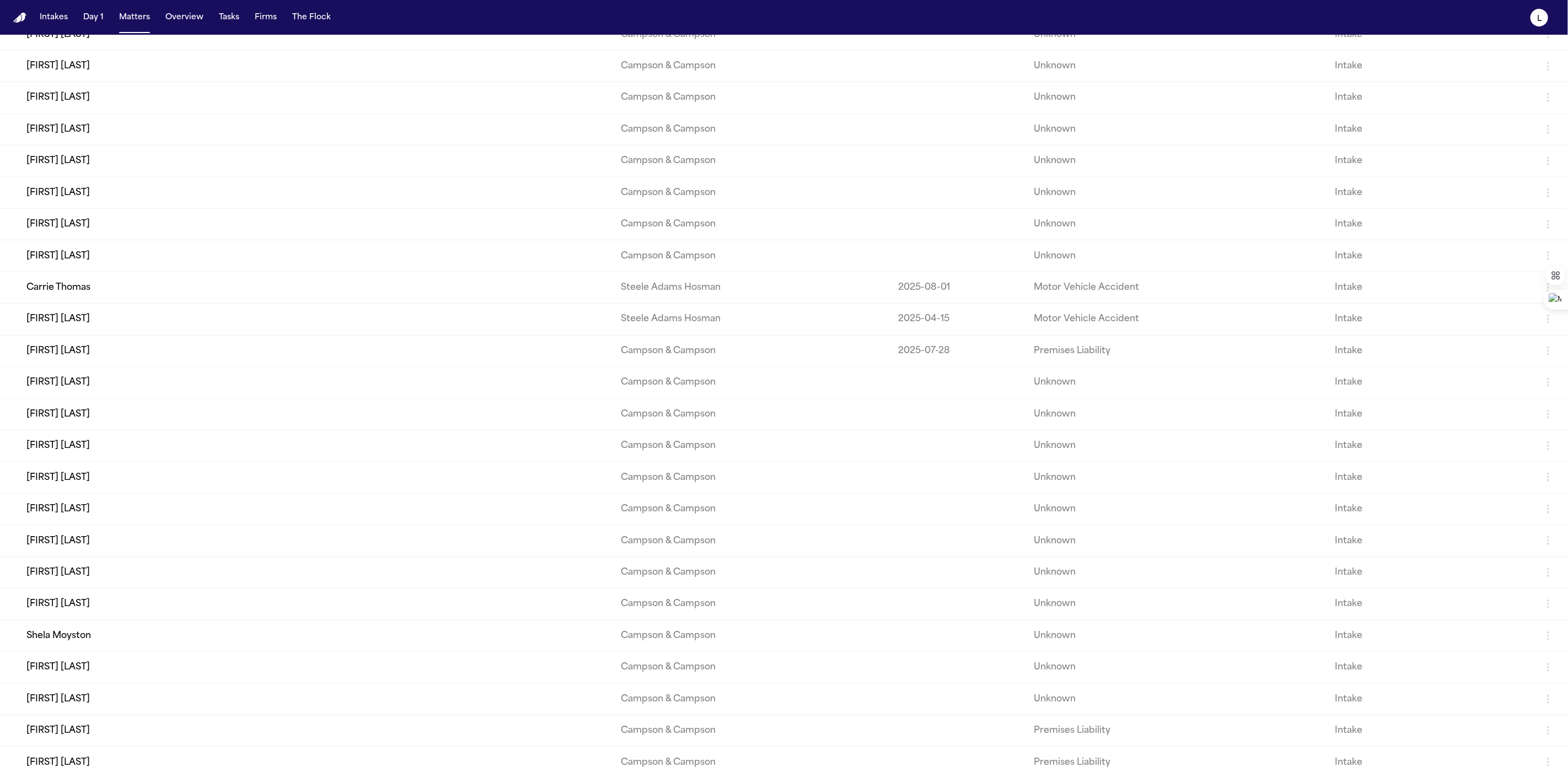 click on "[FIRST] [LAST]" at bounding box center [306, 699] 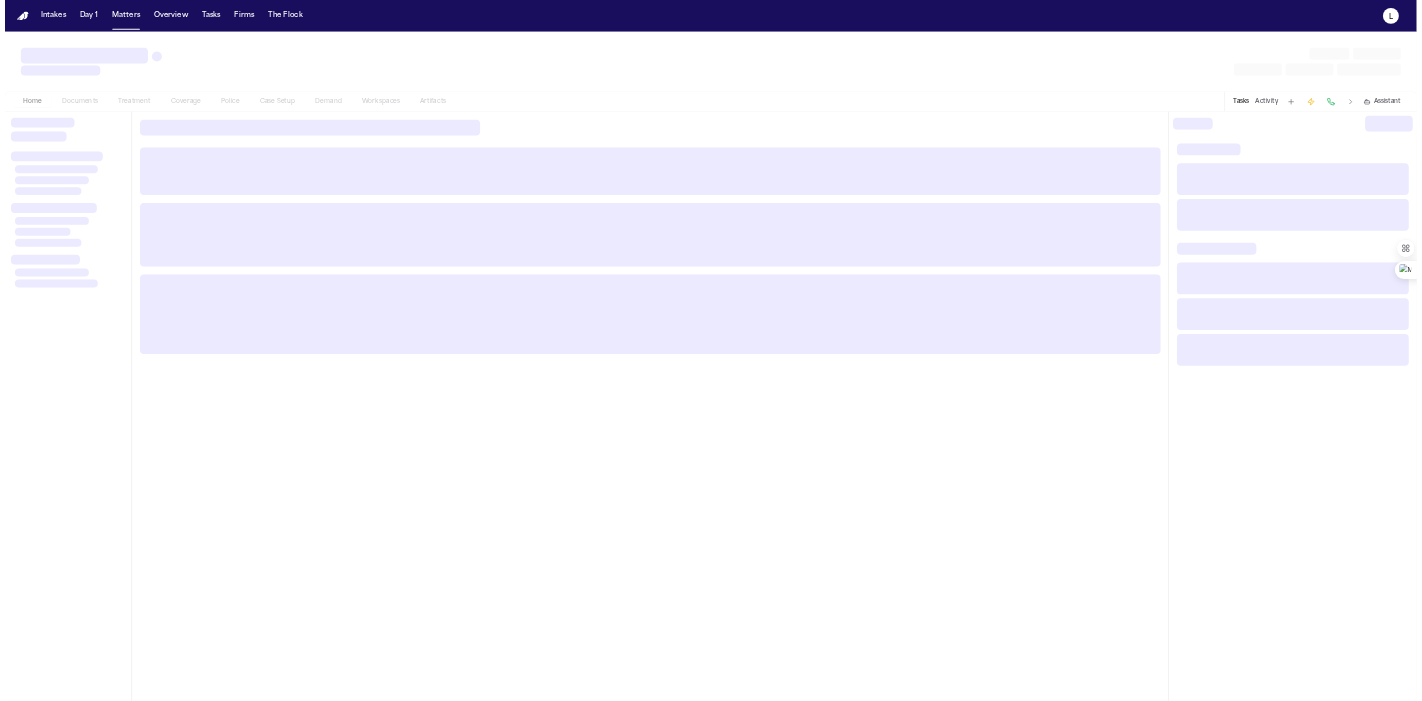 scroll, scrollTop: 0, scrollLeft: 0, axis: both 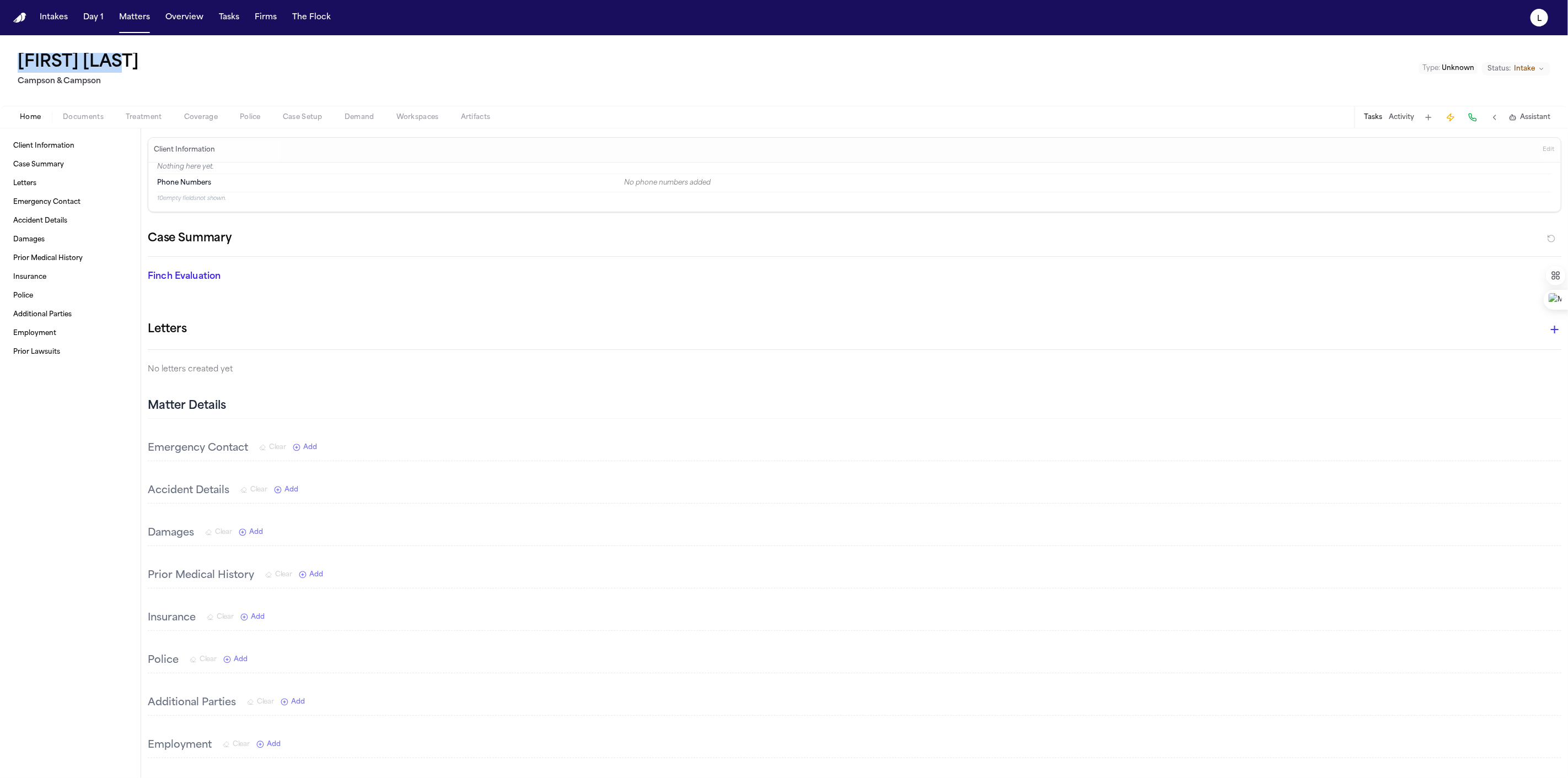 drag, startPoint x: 127, startPoint y: 65, endPoint x: 19, endPoint y: 66, distance: 108.00463 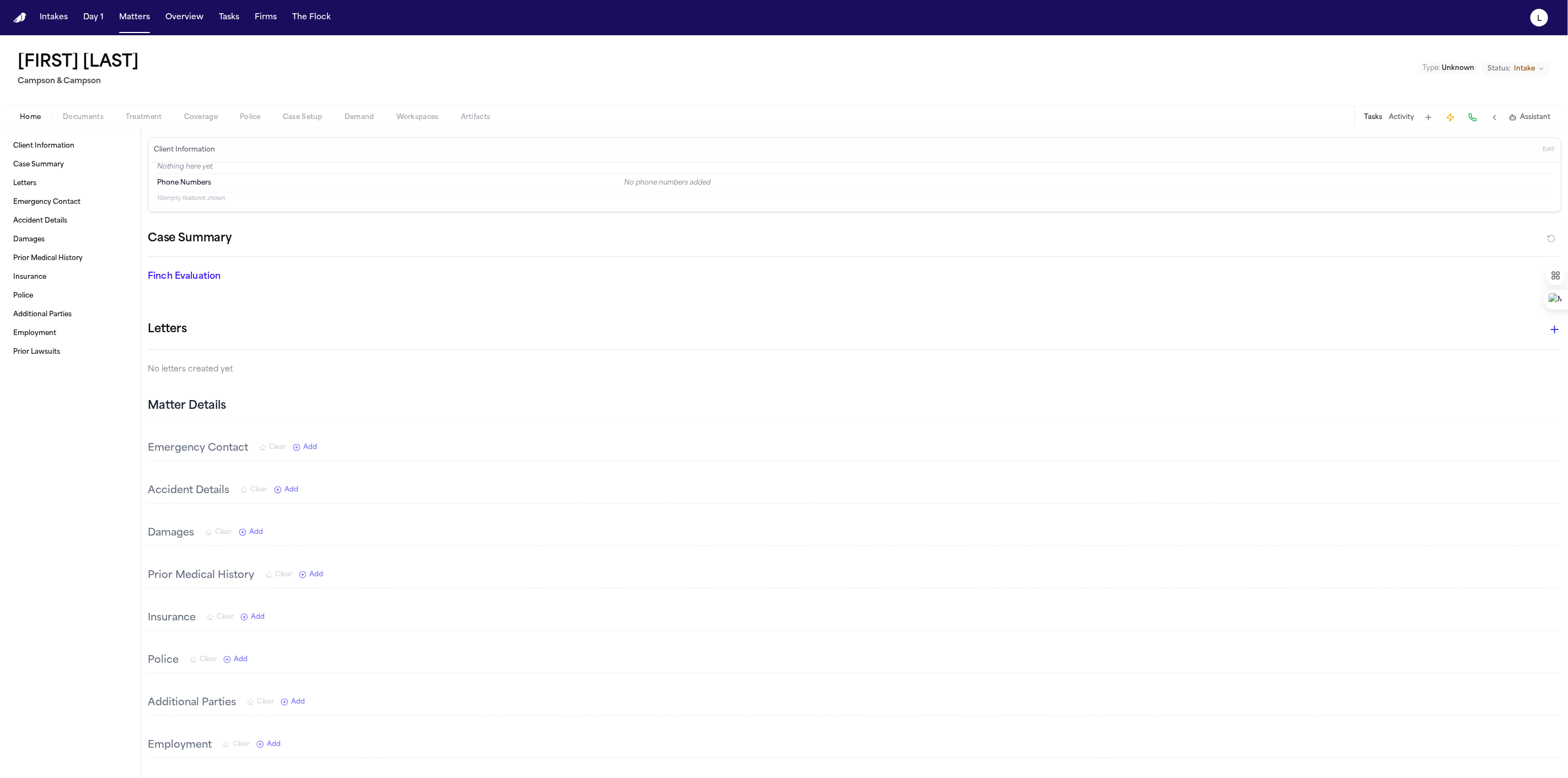 click on "Client Information Edit Nothing here yet. Phone Numbers No phone numbers added 10  empty   fields  not shown. Case Summary Finch Evaluation * ​ Letters No letters created yet Matter Details Emergency Contact Clear Add Accident Details Clear Add Damages Clear Add Prior Medical History Clear Add Insurance Clear Add Police Clear Add Additional Parties Clear Add Employment Clear Add Prior Lawsuits Clear Add" at bounding box center [855, 750] 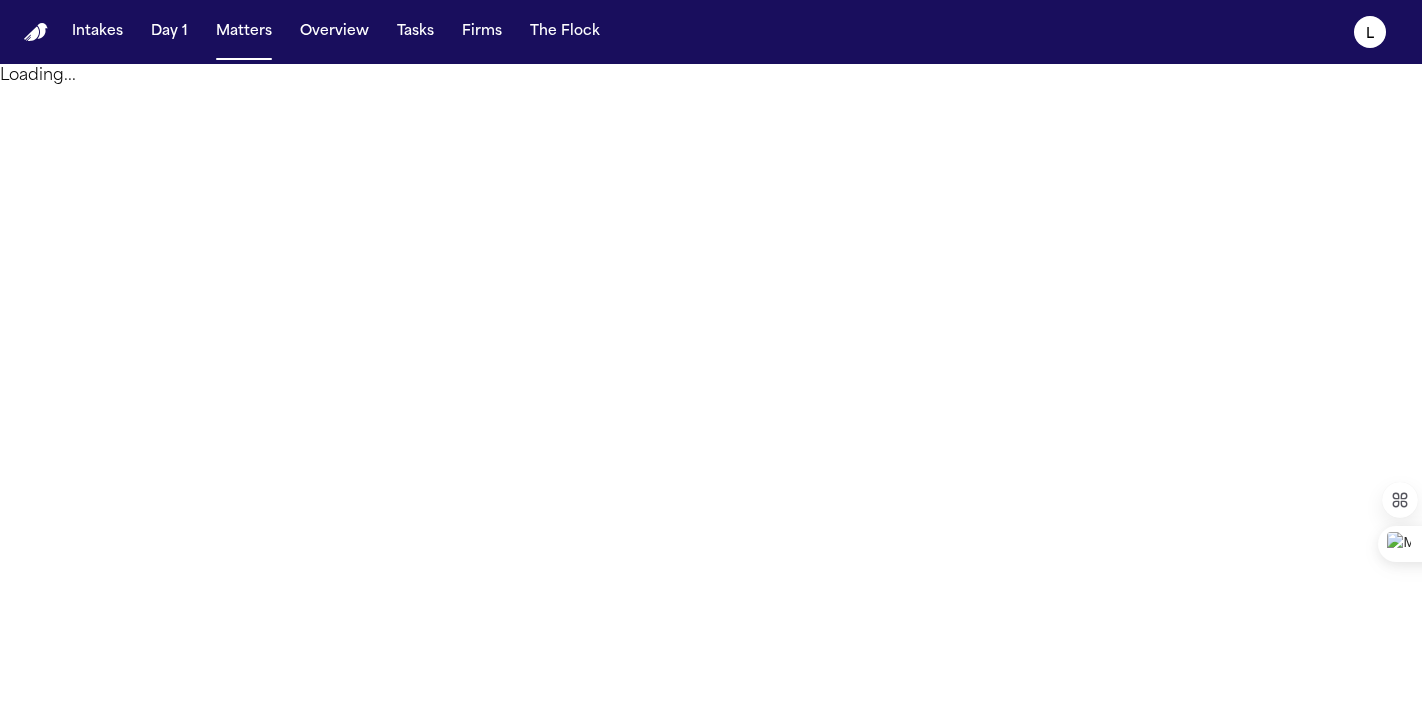scroll, scrollTop: 0, scrollLeft: 0, axis: both 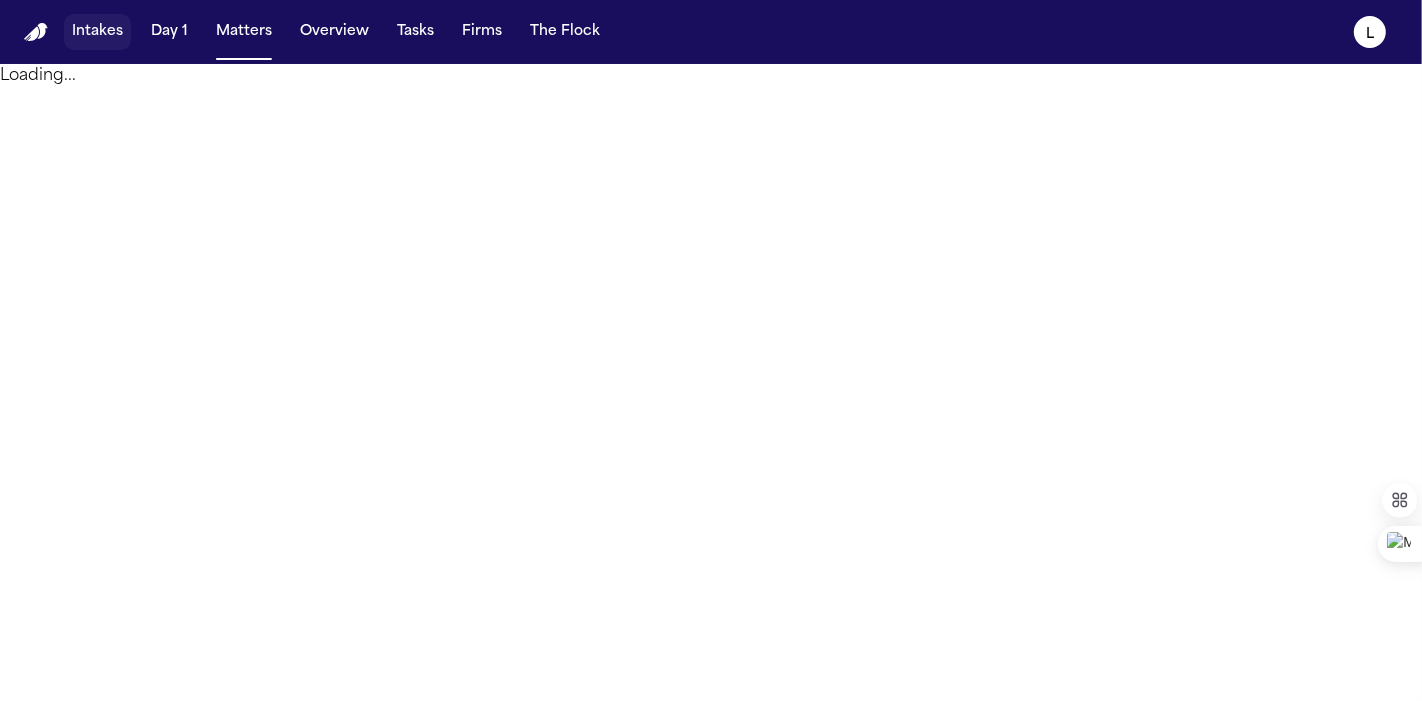 click on "Intakes" at bounding box center (97, 32) 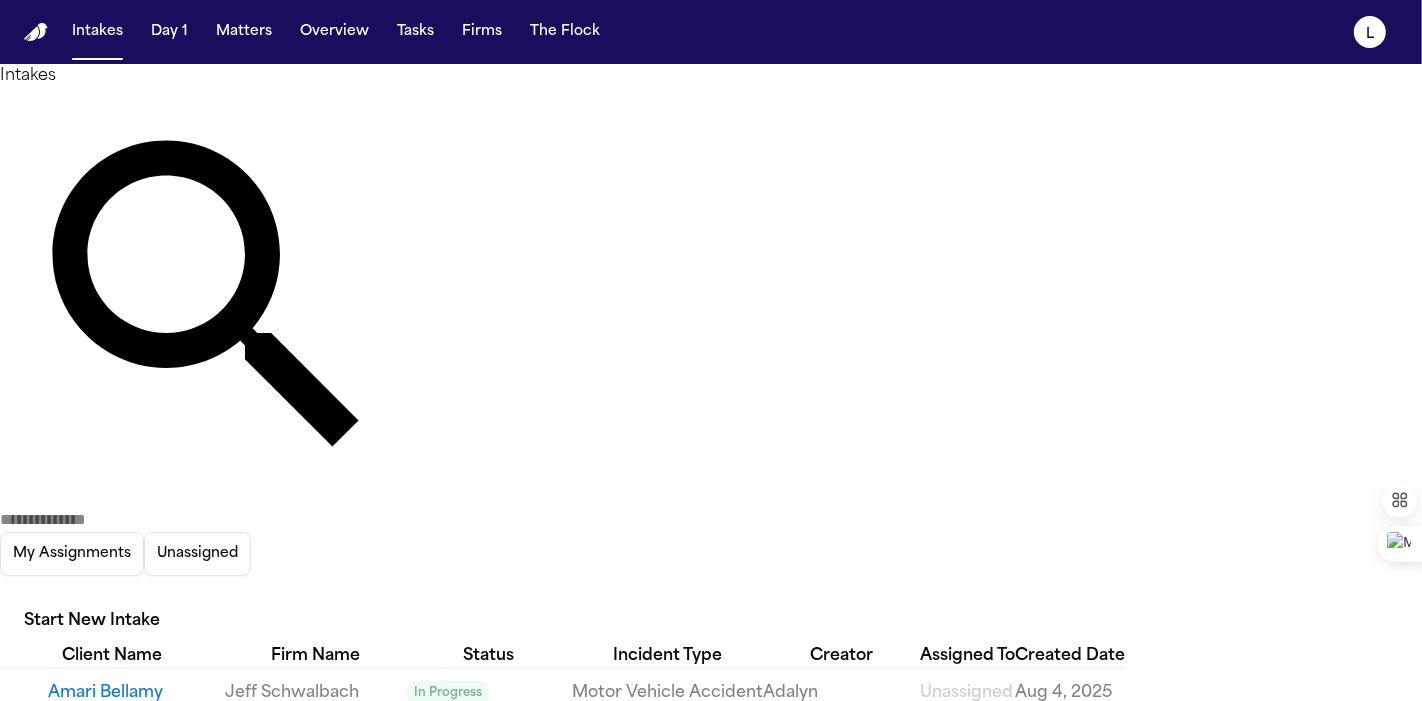 click on "Start New Intake" at bounding box center (92, 622) 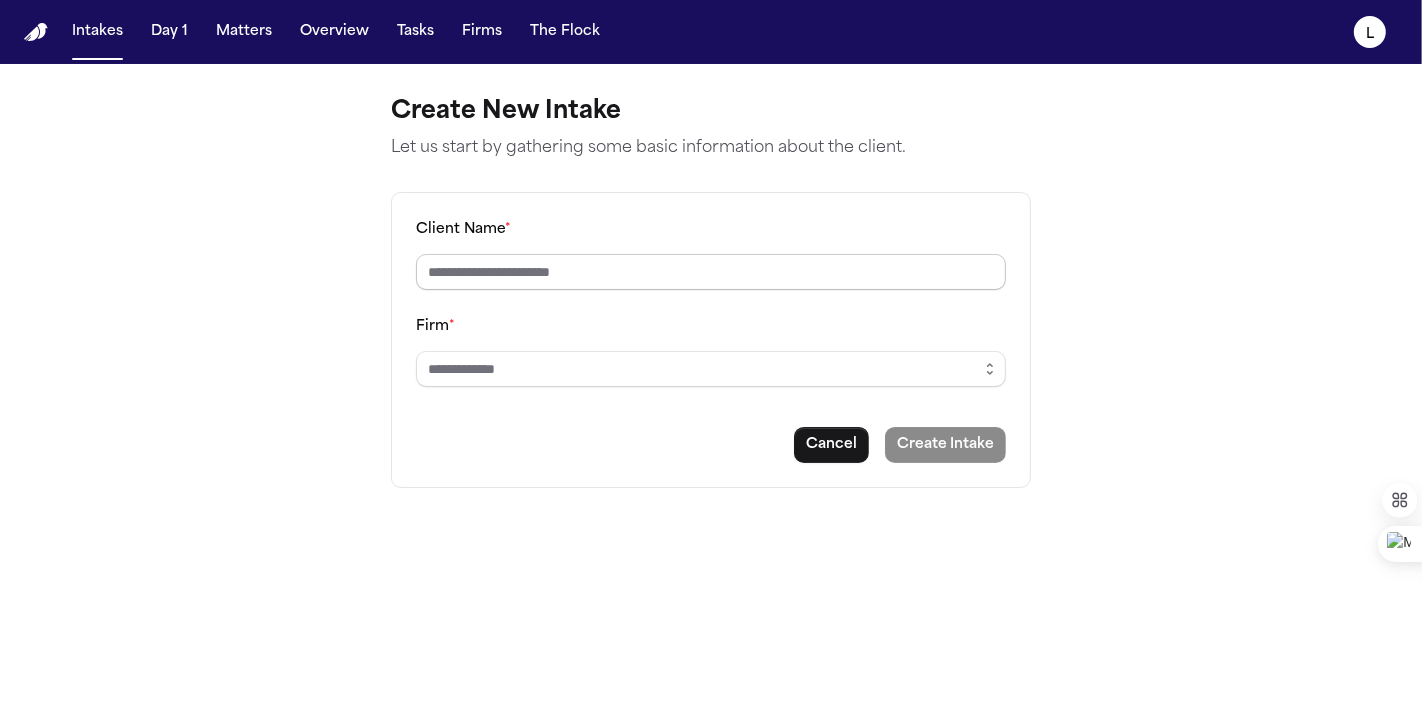 click on "Client Name  *" at bounding box center [711, 272] 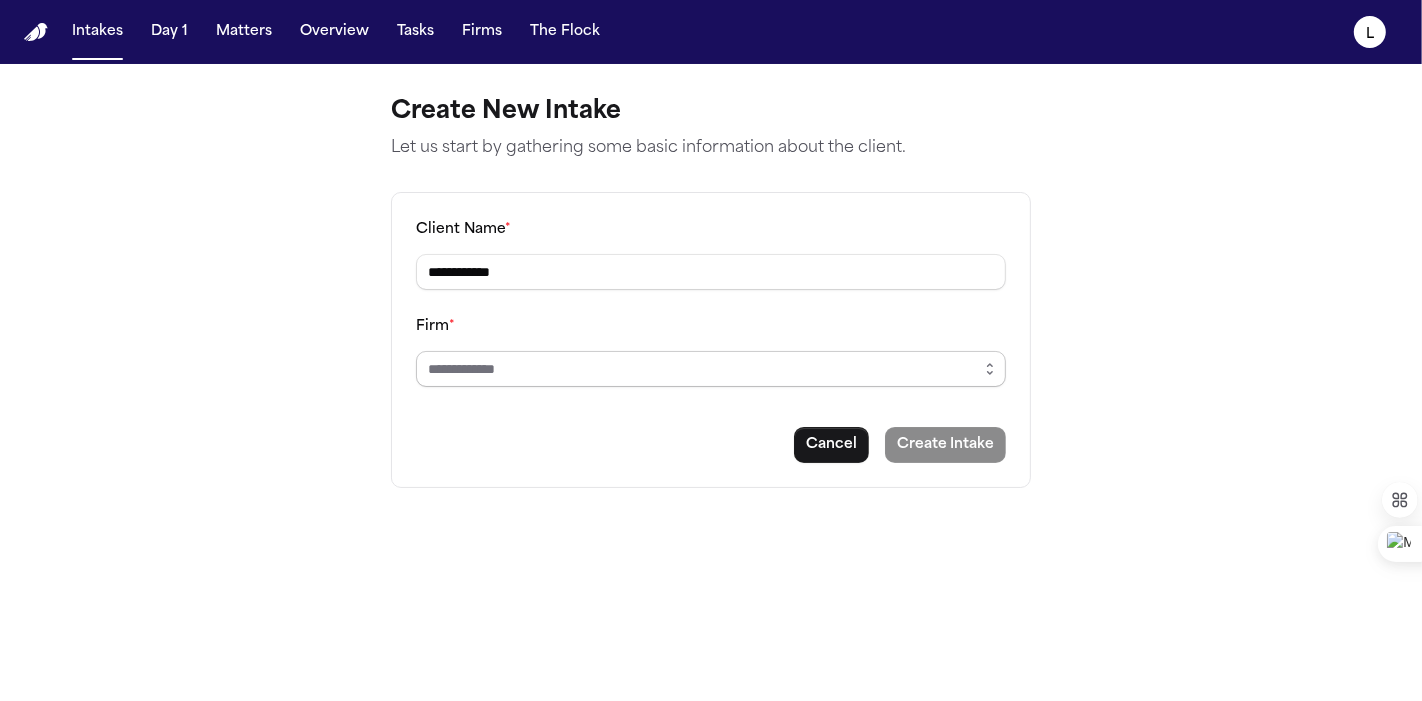 type on "**********" 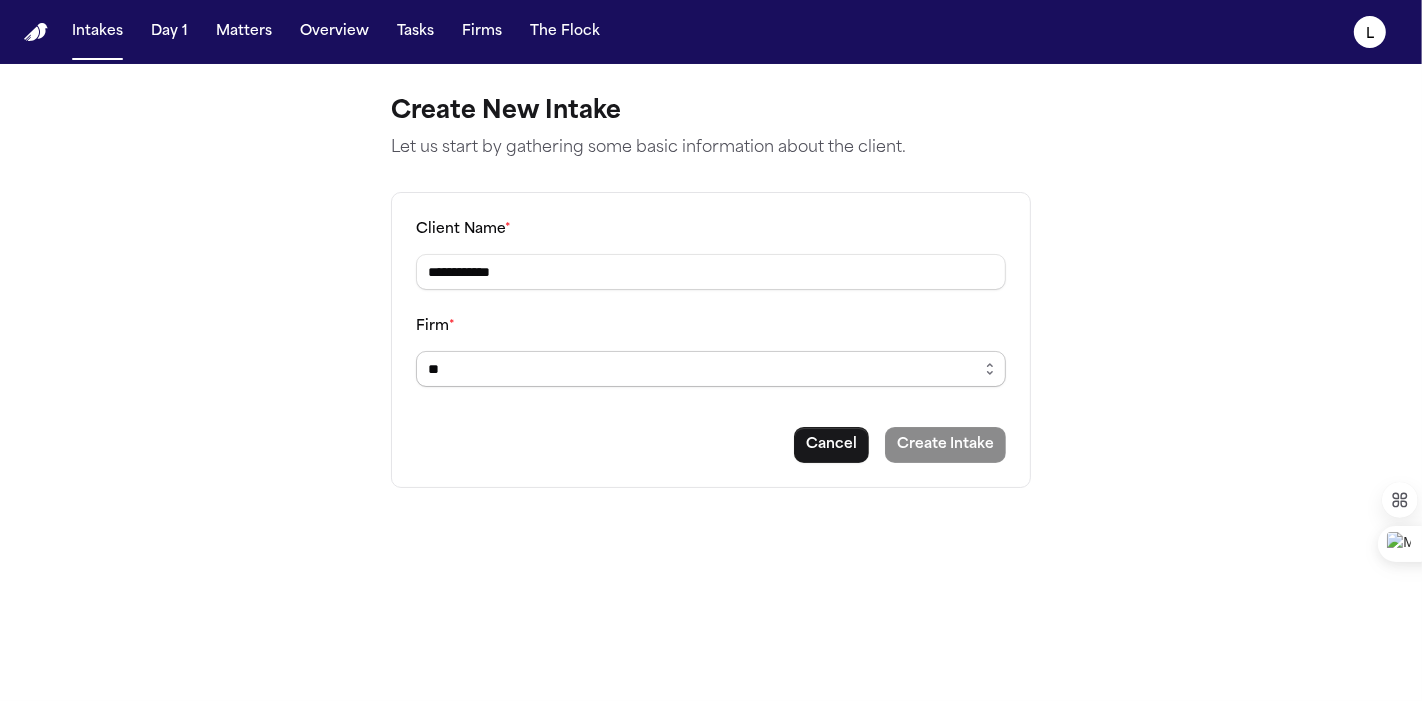 type on "*" 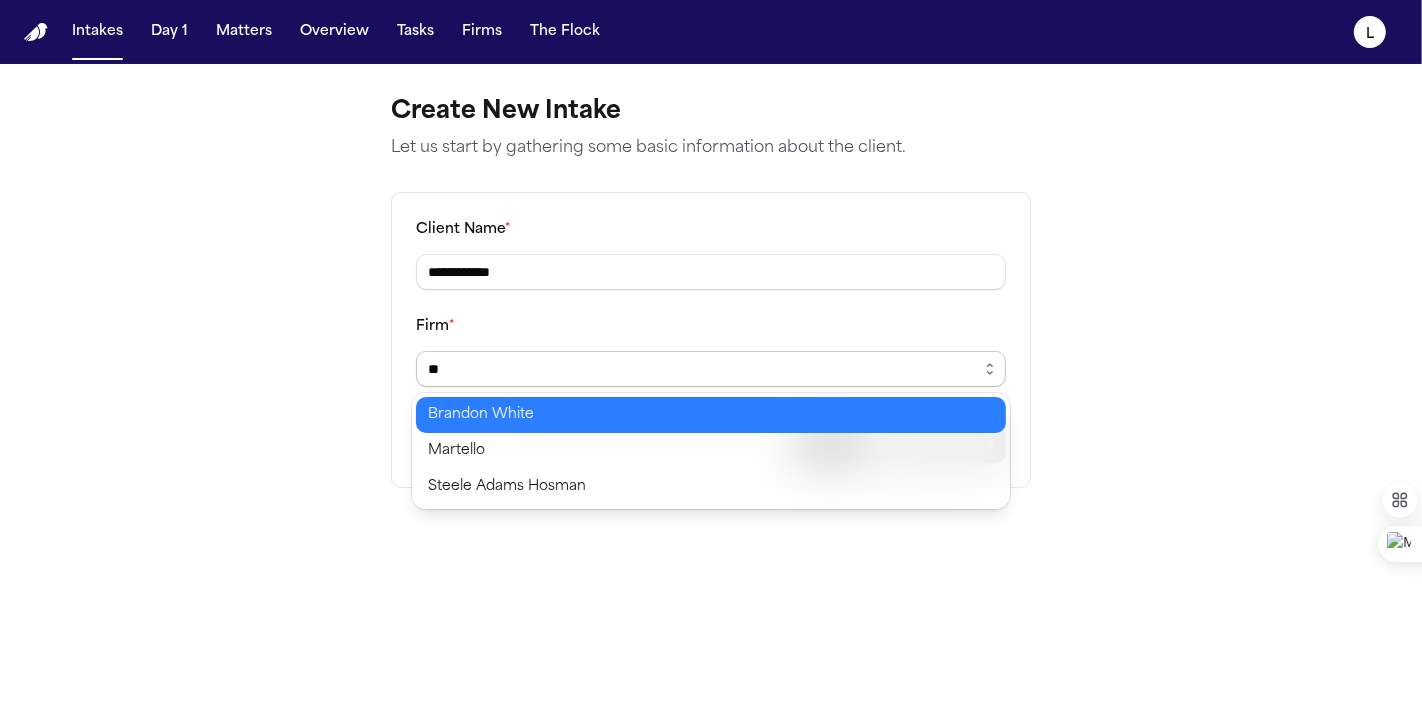 type on "*" 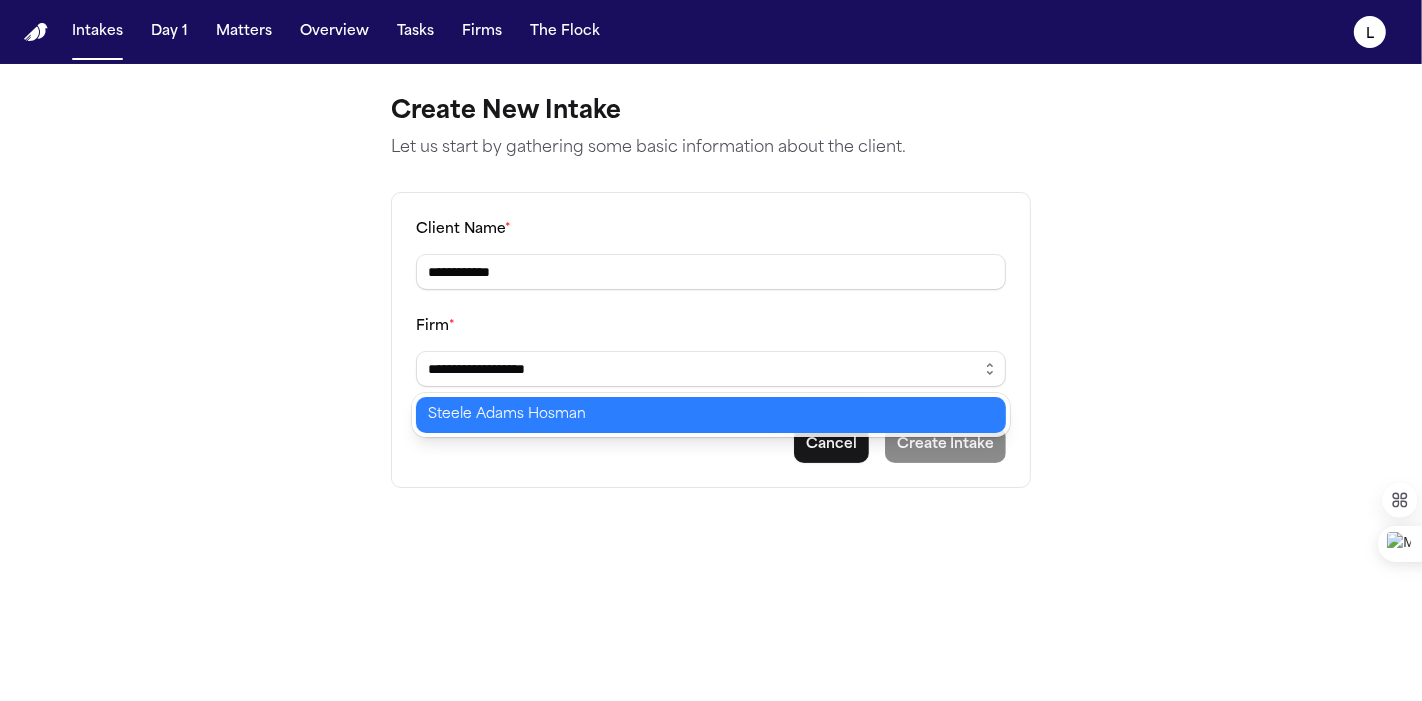 click on "**********" at bounding box center (711, 350) 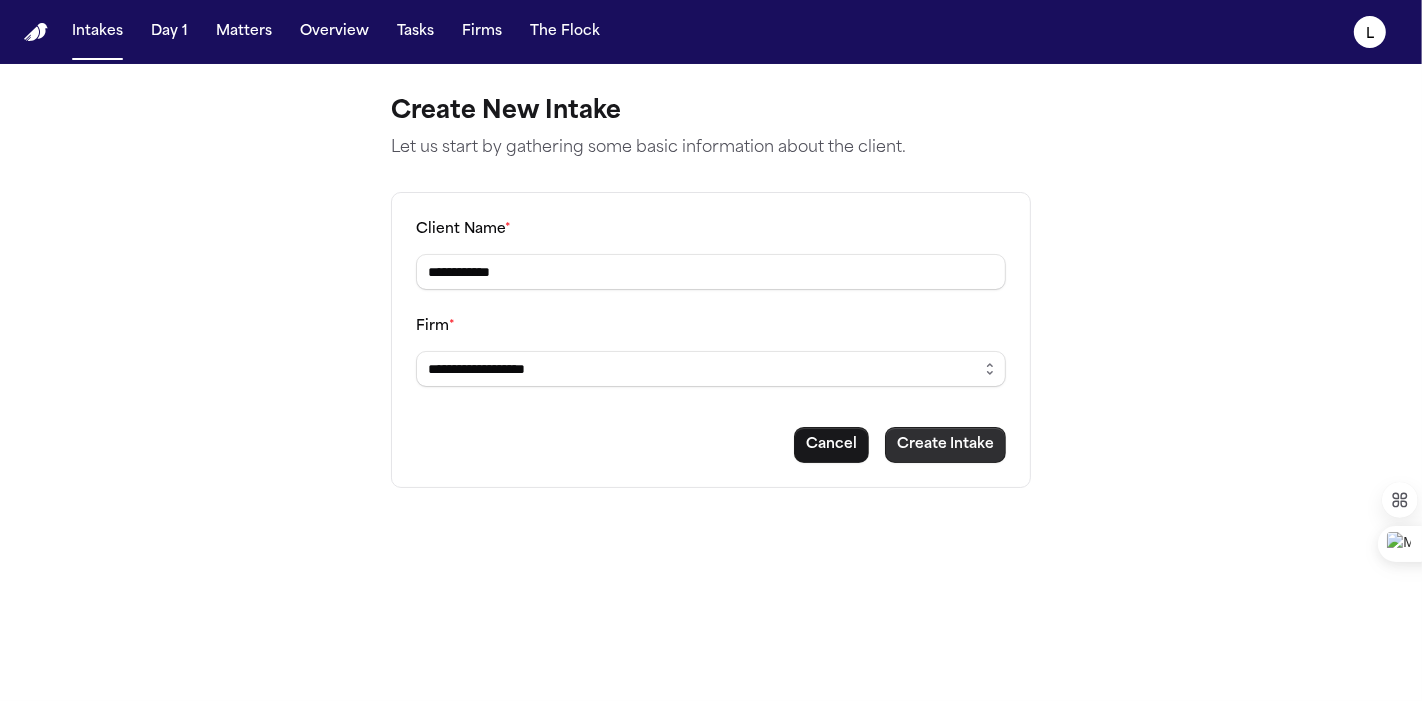 type on "**********" 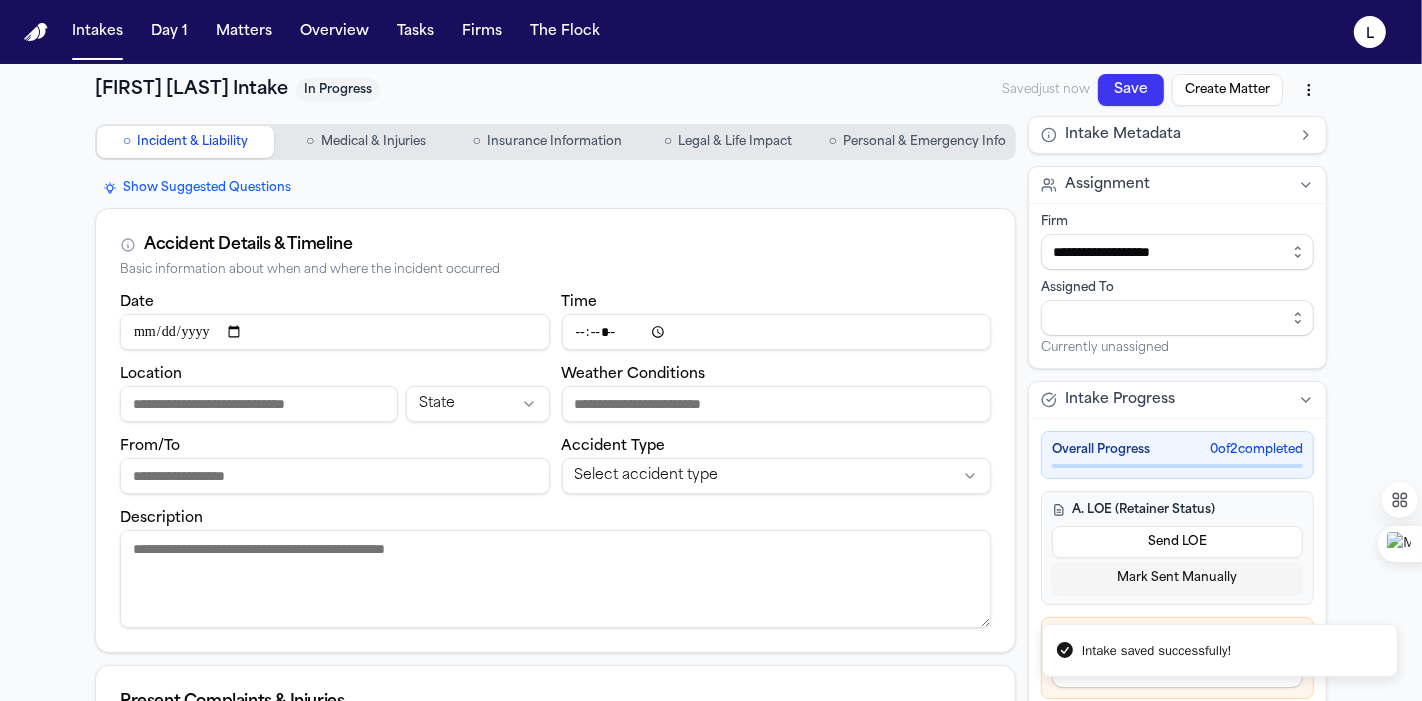 click on "Personal & Emergency Info" at bounding box center (924, 142) 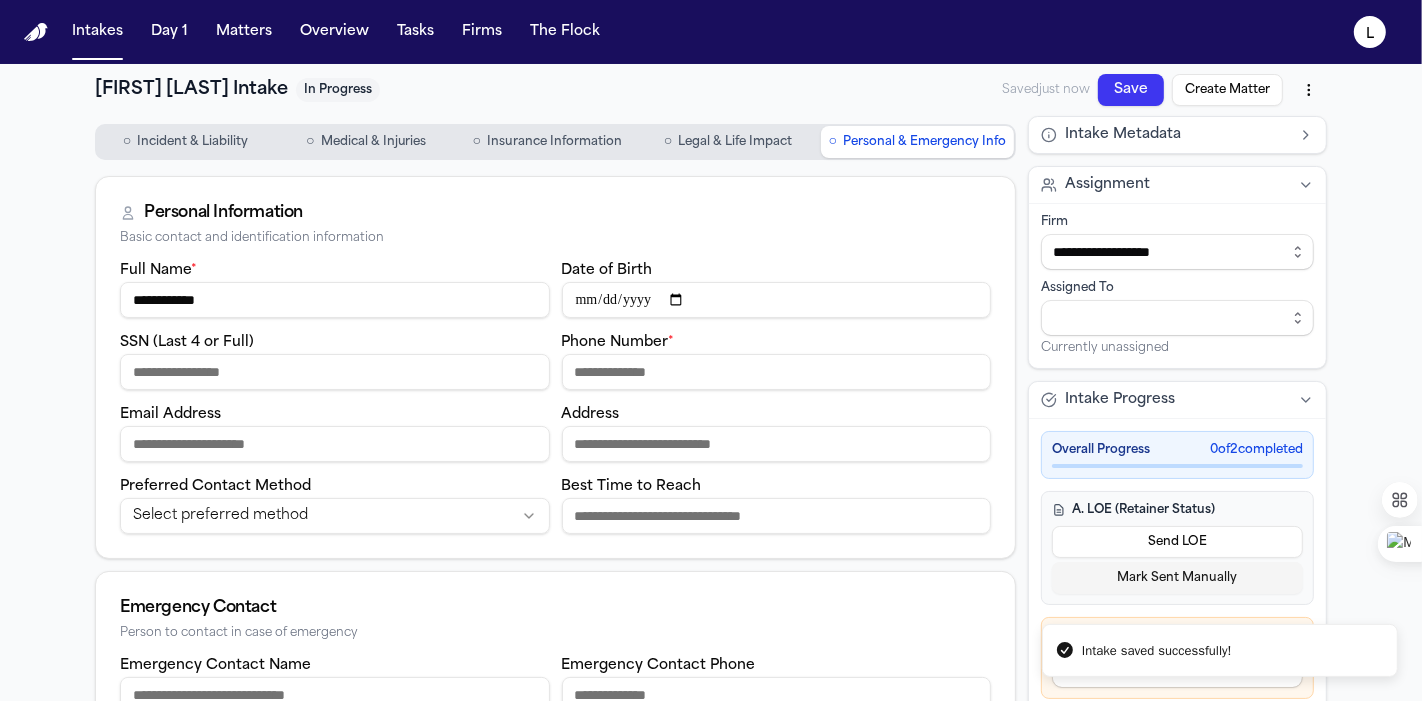 click on "Phone Number  *" at bounding box center (777, 372) 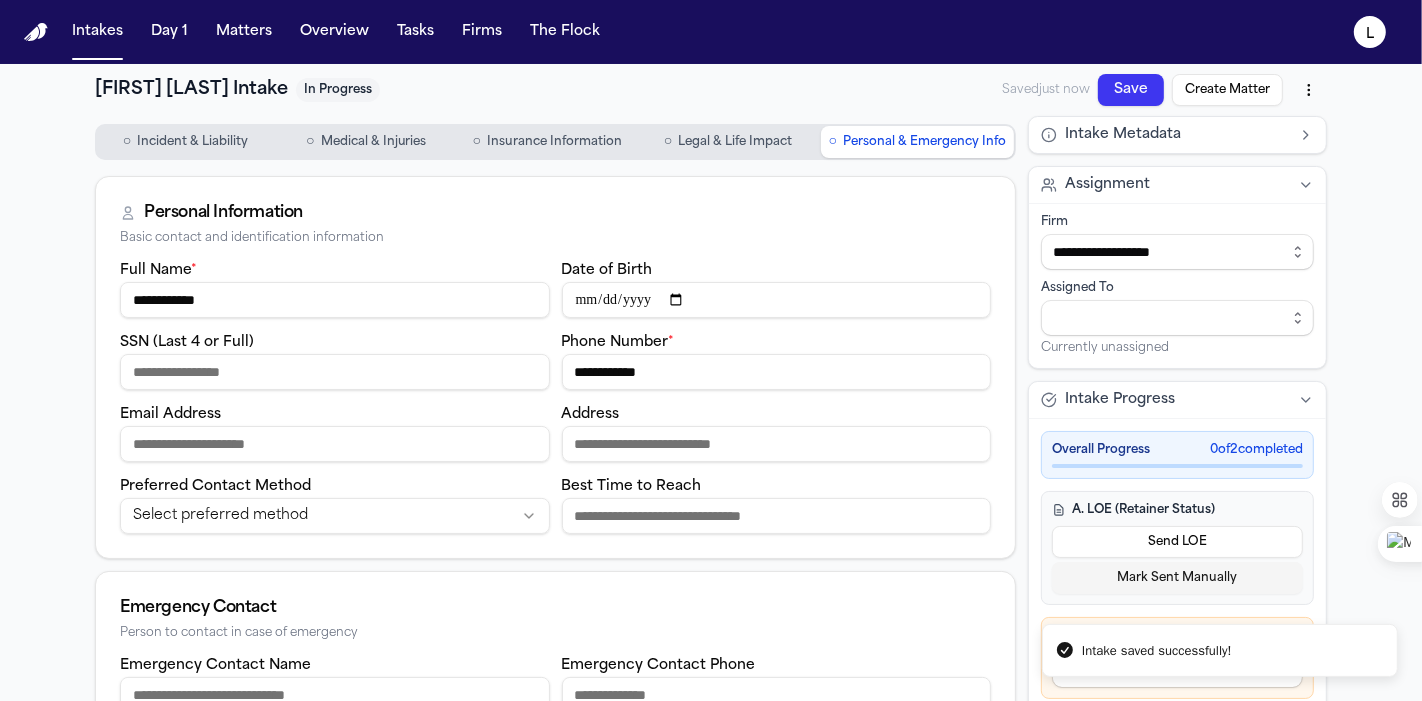 type on "**********" 